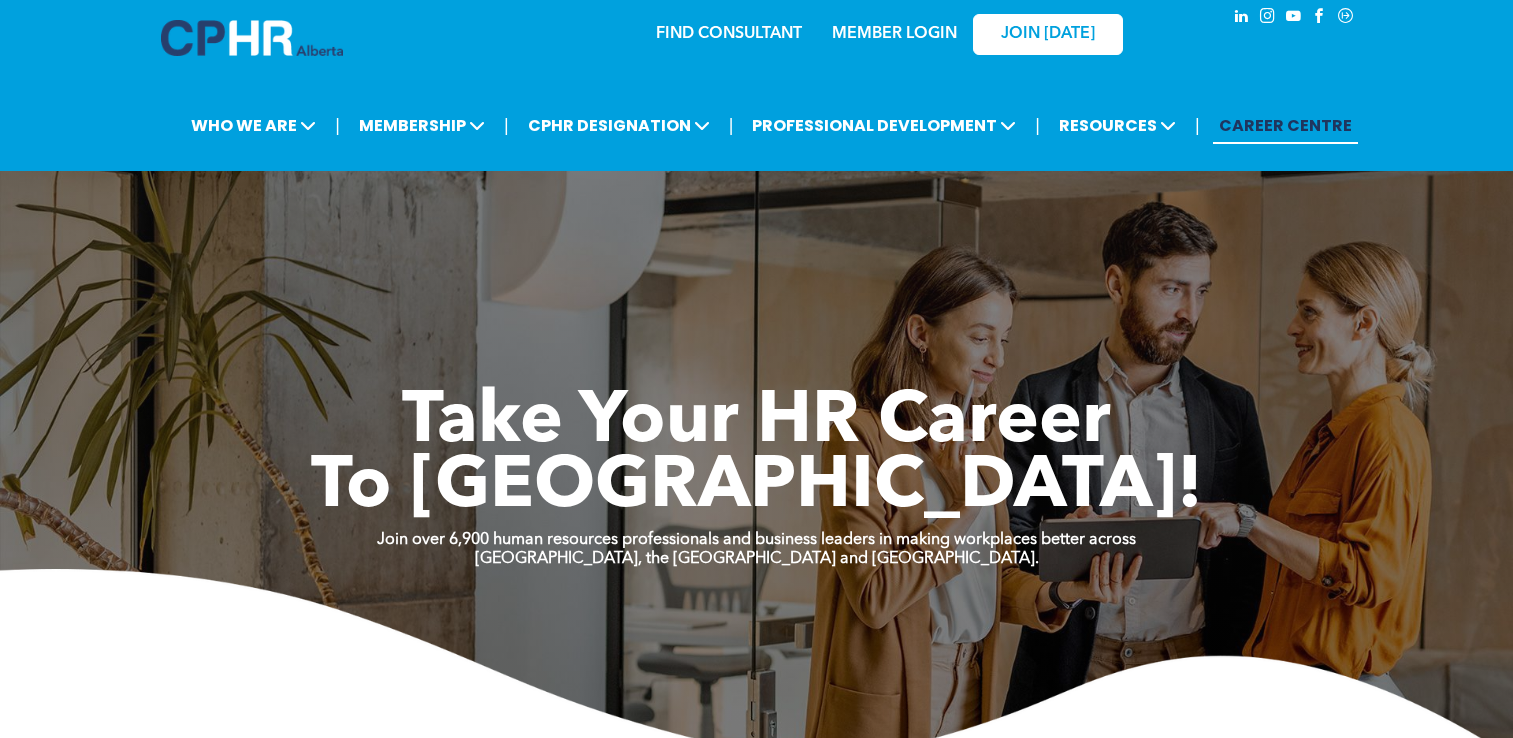 scroll, scrollTop: 0, scrollLeft: 0, axis: both 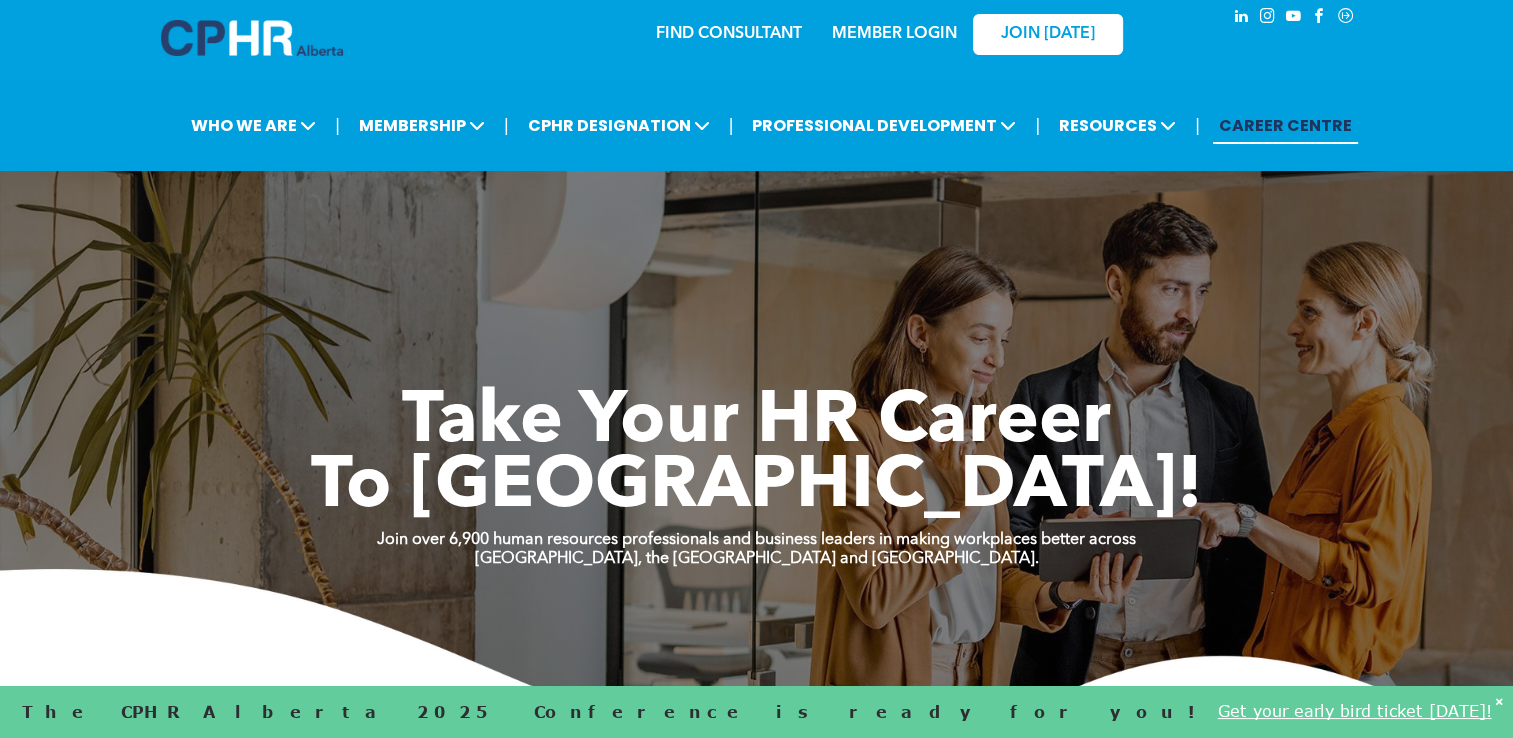 click on "CAREER CENTRE" at bounding box center [1285, 125] 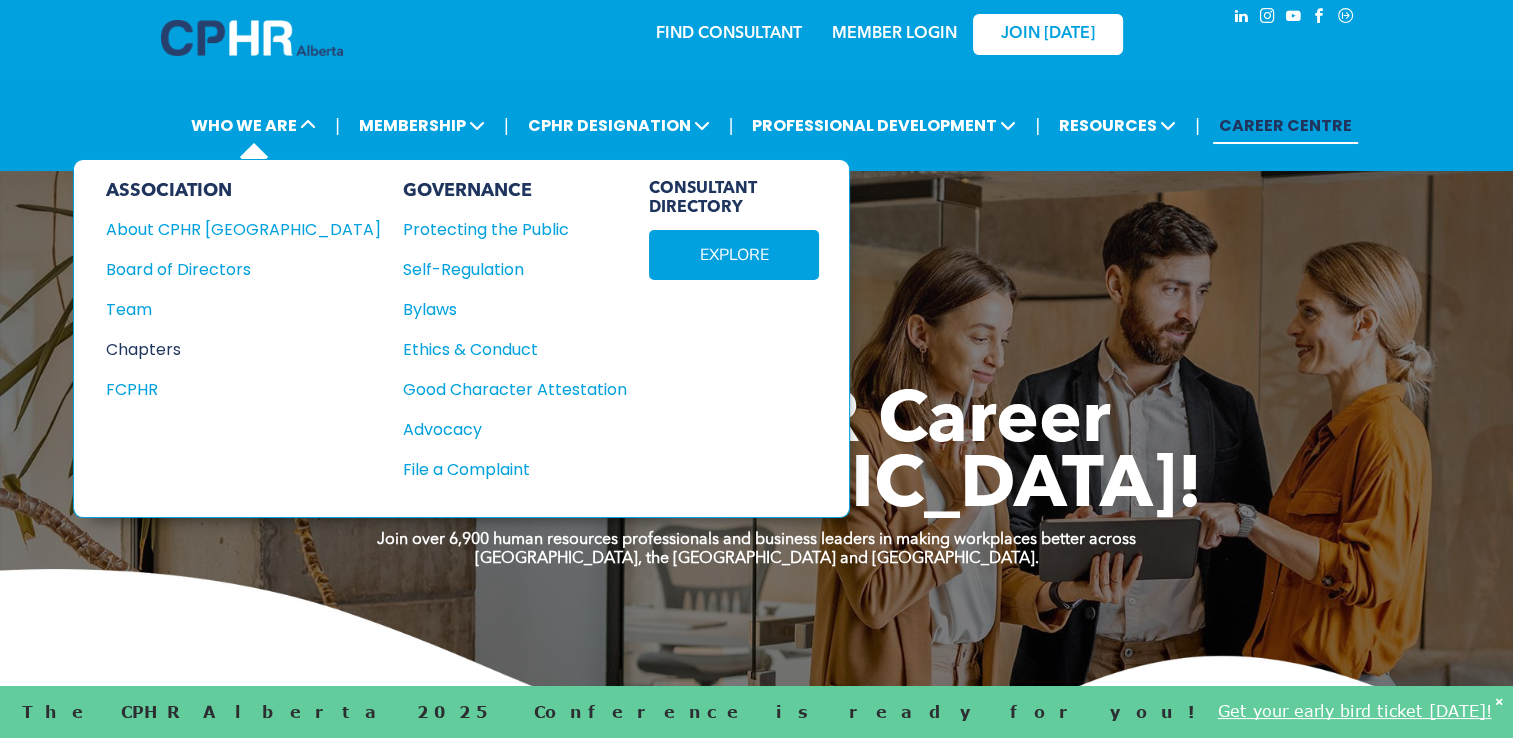 click on "Chapters" at bounding box center [230, 349] 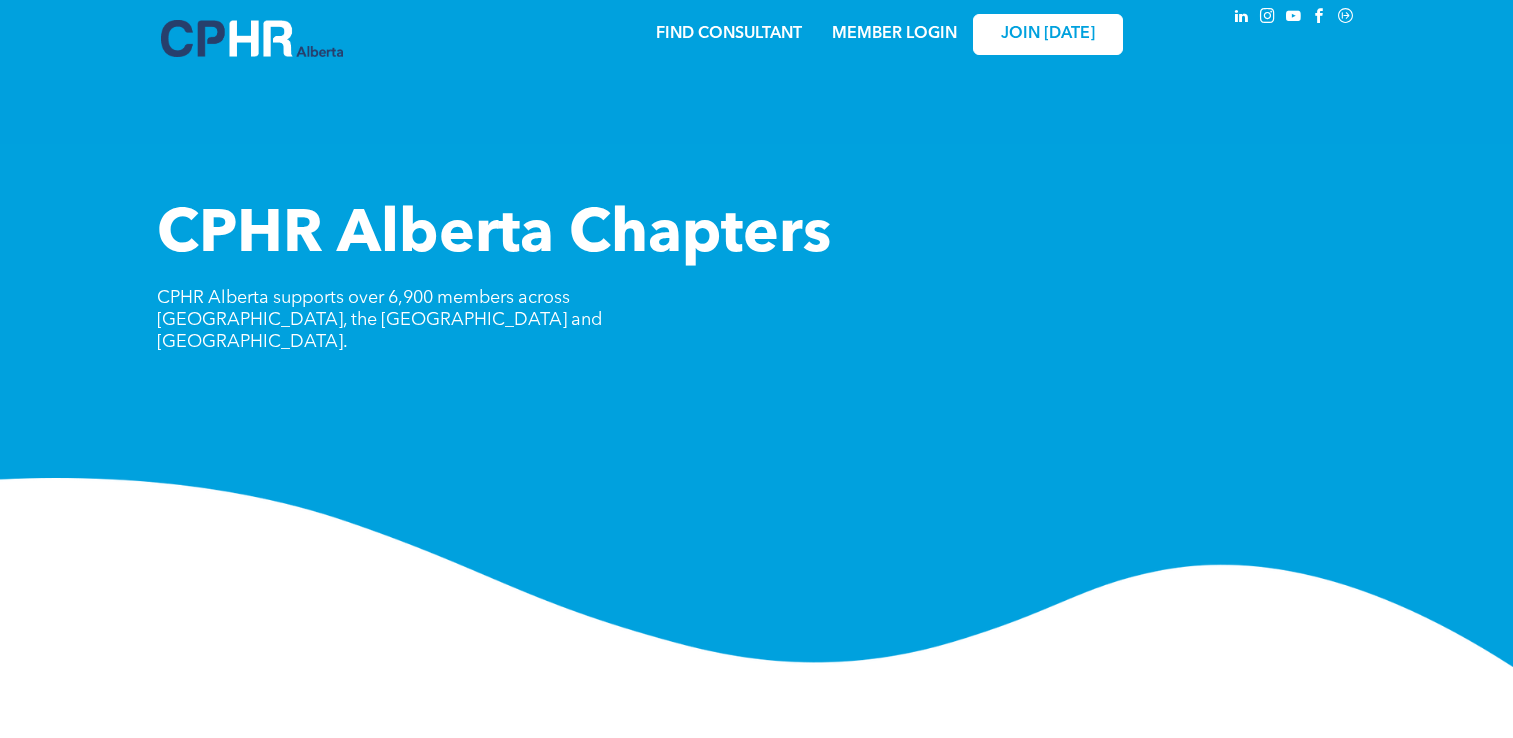 scroll, scrollTop: 0, scrollLeft: 0, axis: both 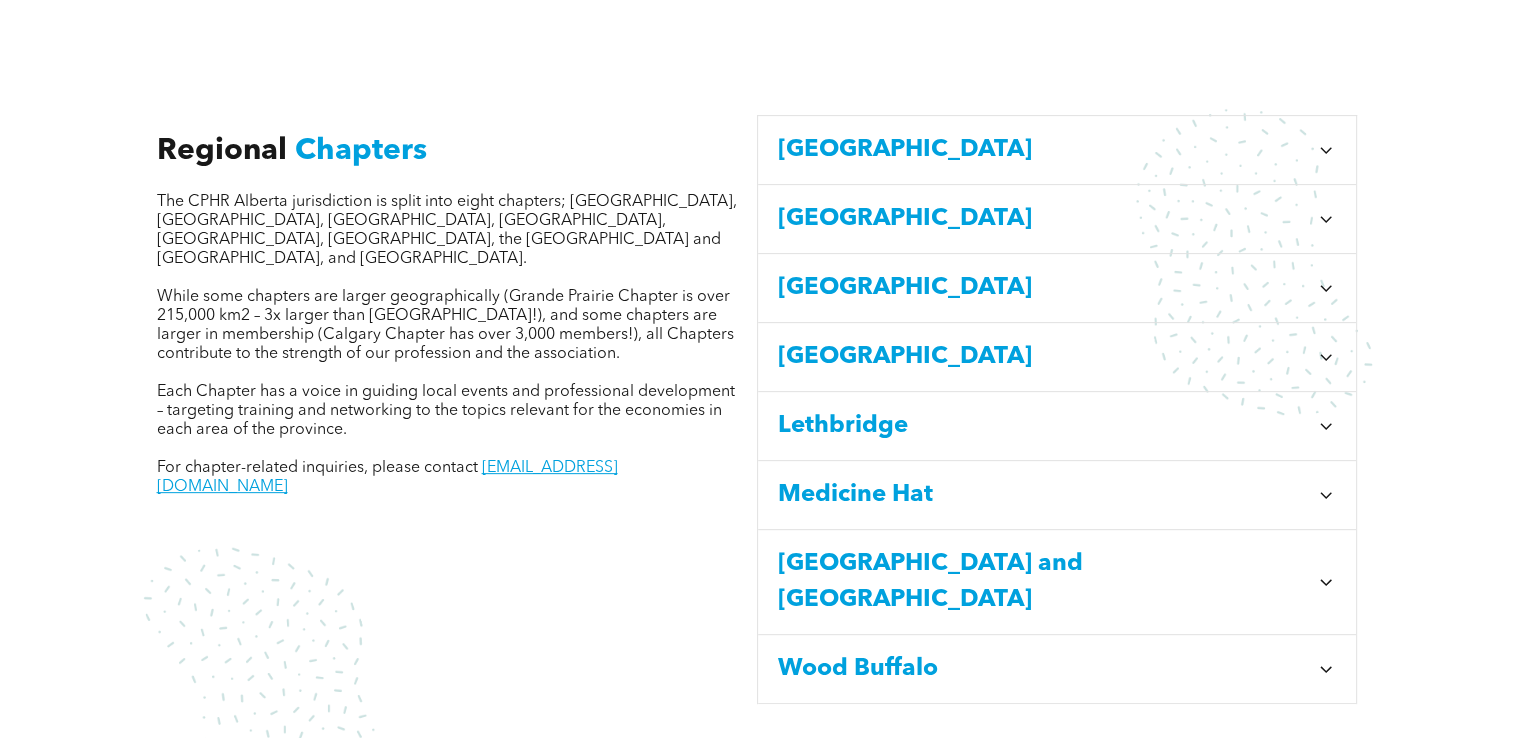 click 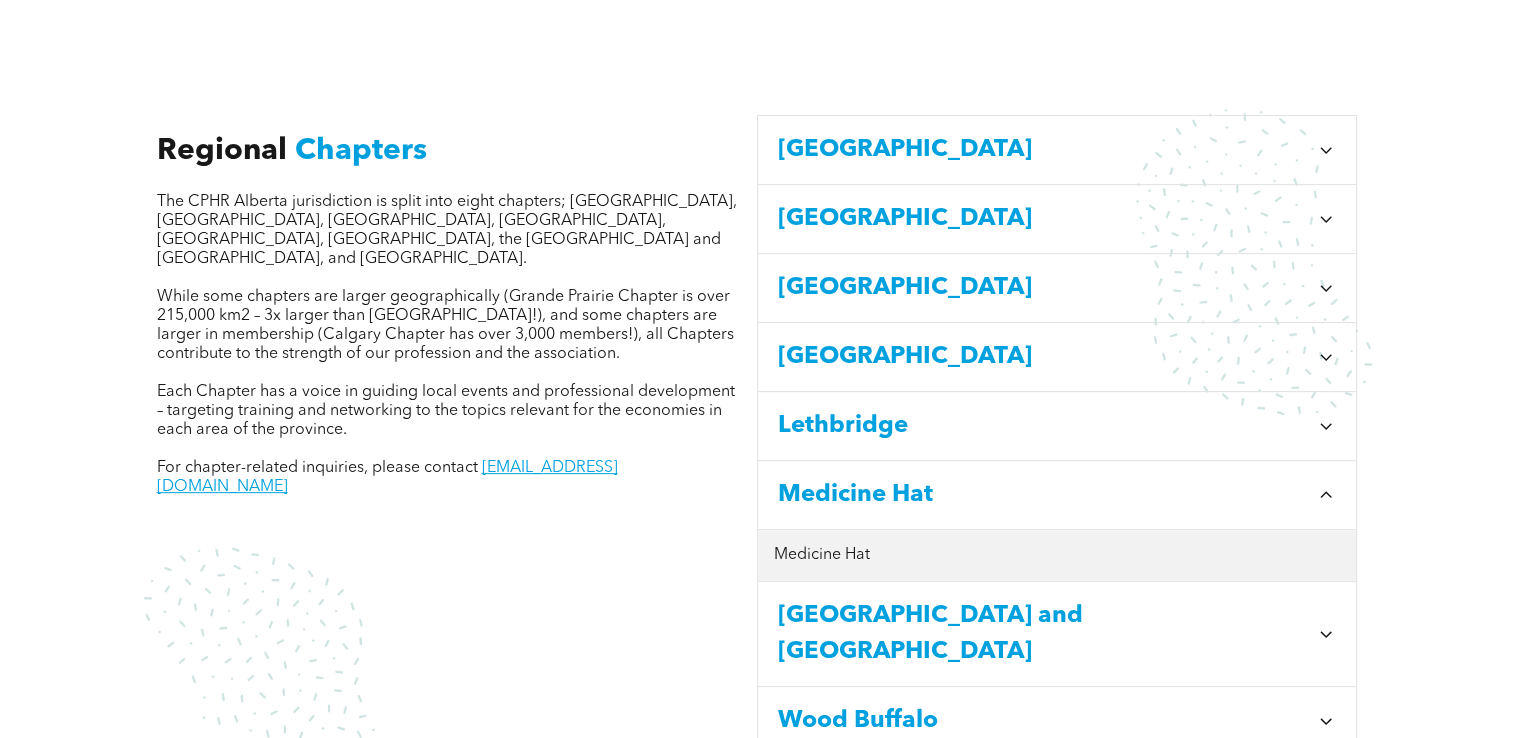 click on "Medicine Hat" at bounding box center [1057, 555] 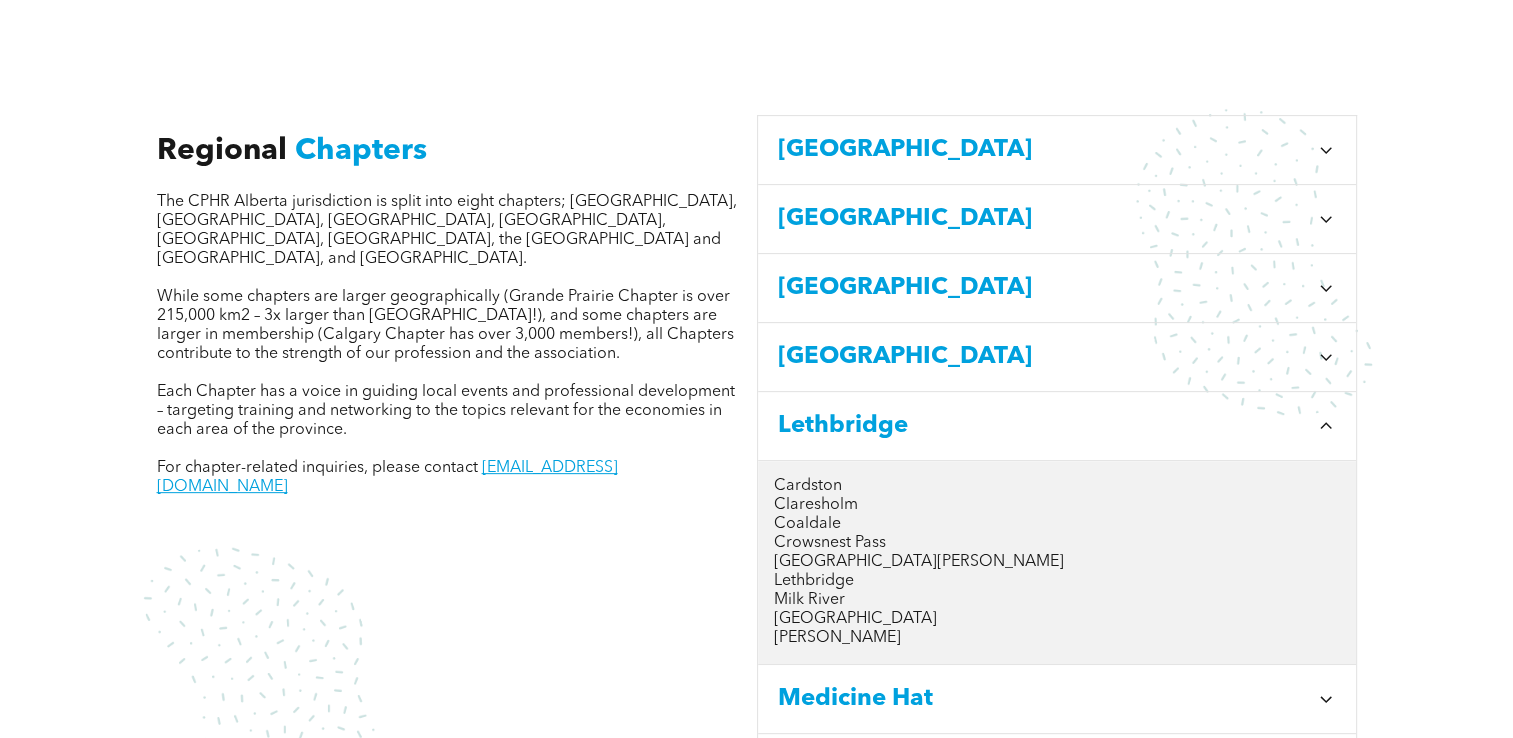 click on "Lethbridge" at bounding box center (1057, 581) 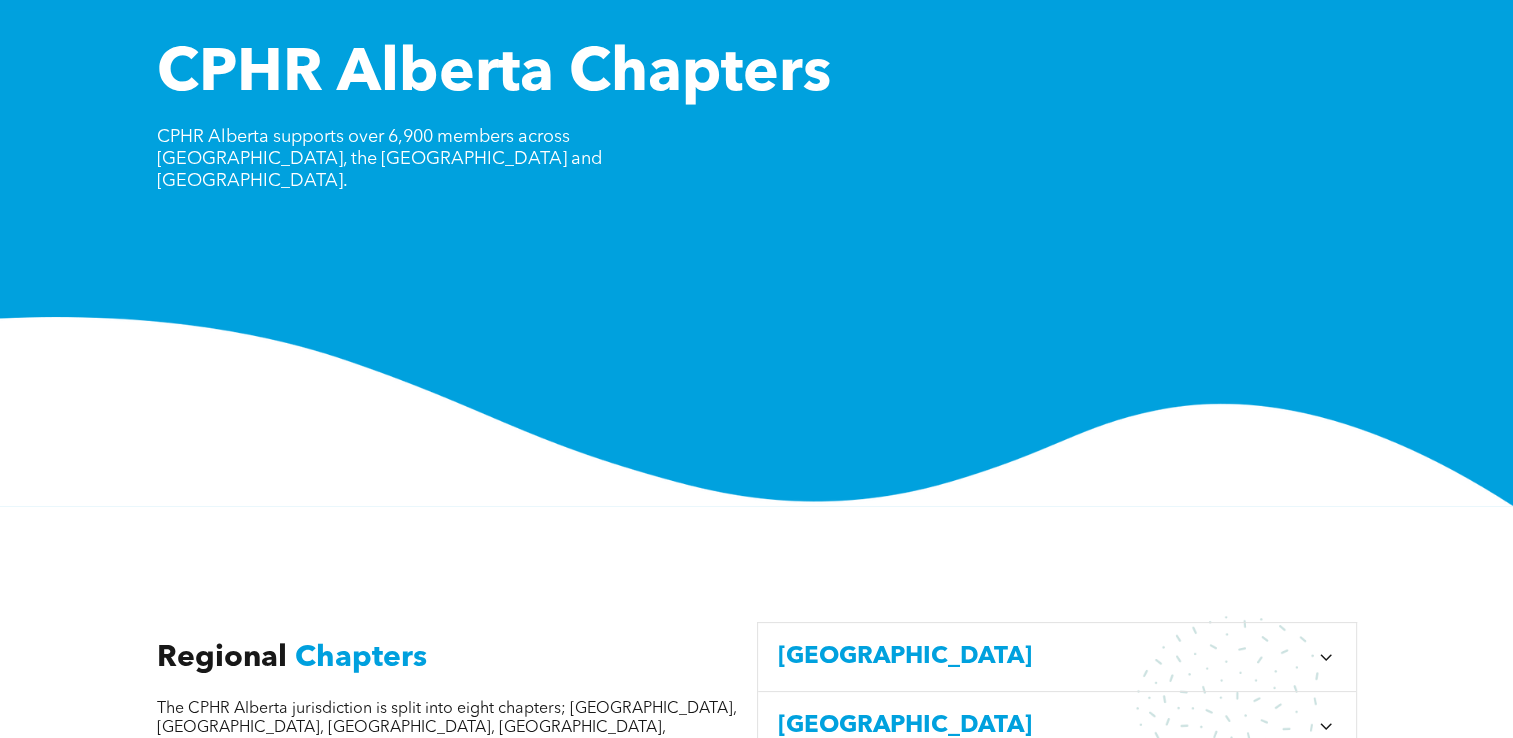 scroll, scrollTop: 148, scrollLeft: 0, axis: vertical 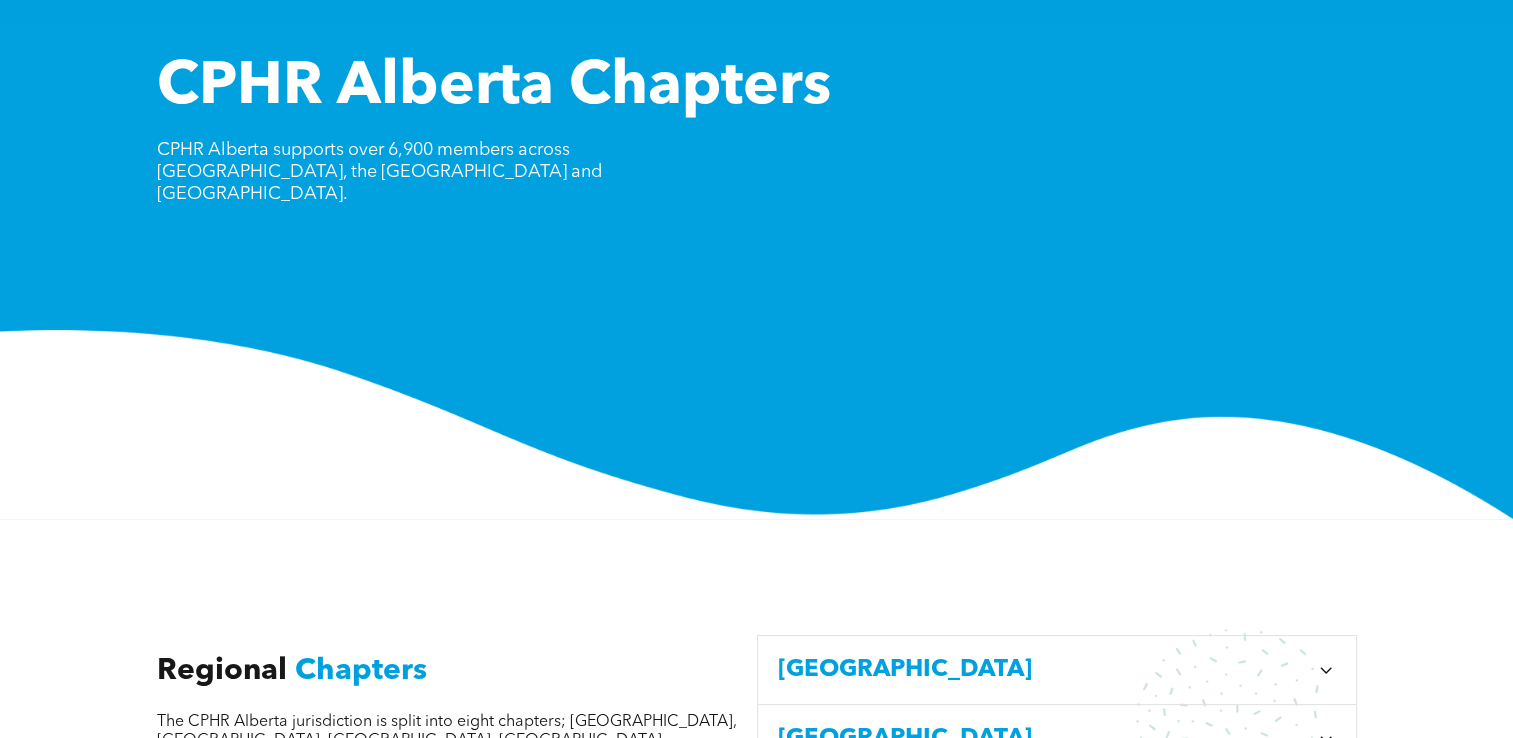 drag, startPoint x: 1520, startPoint y: 167, endPoint x: 1056, endPoint y: 603, distance: 636.70404 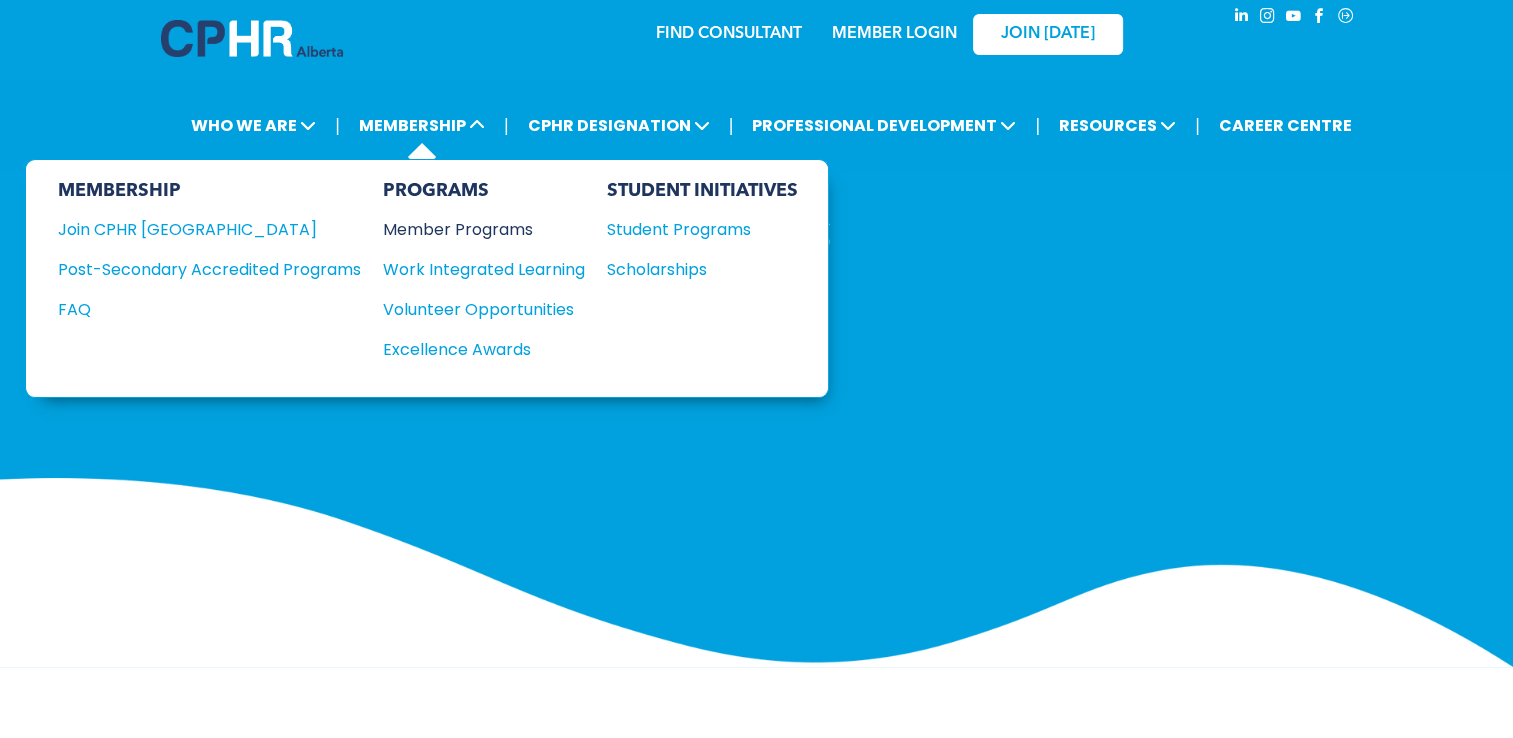 click on "Member Programs" at bounding box center (474, 229) 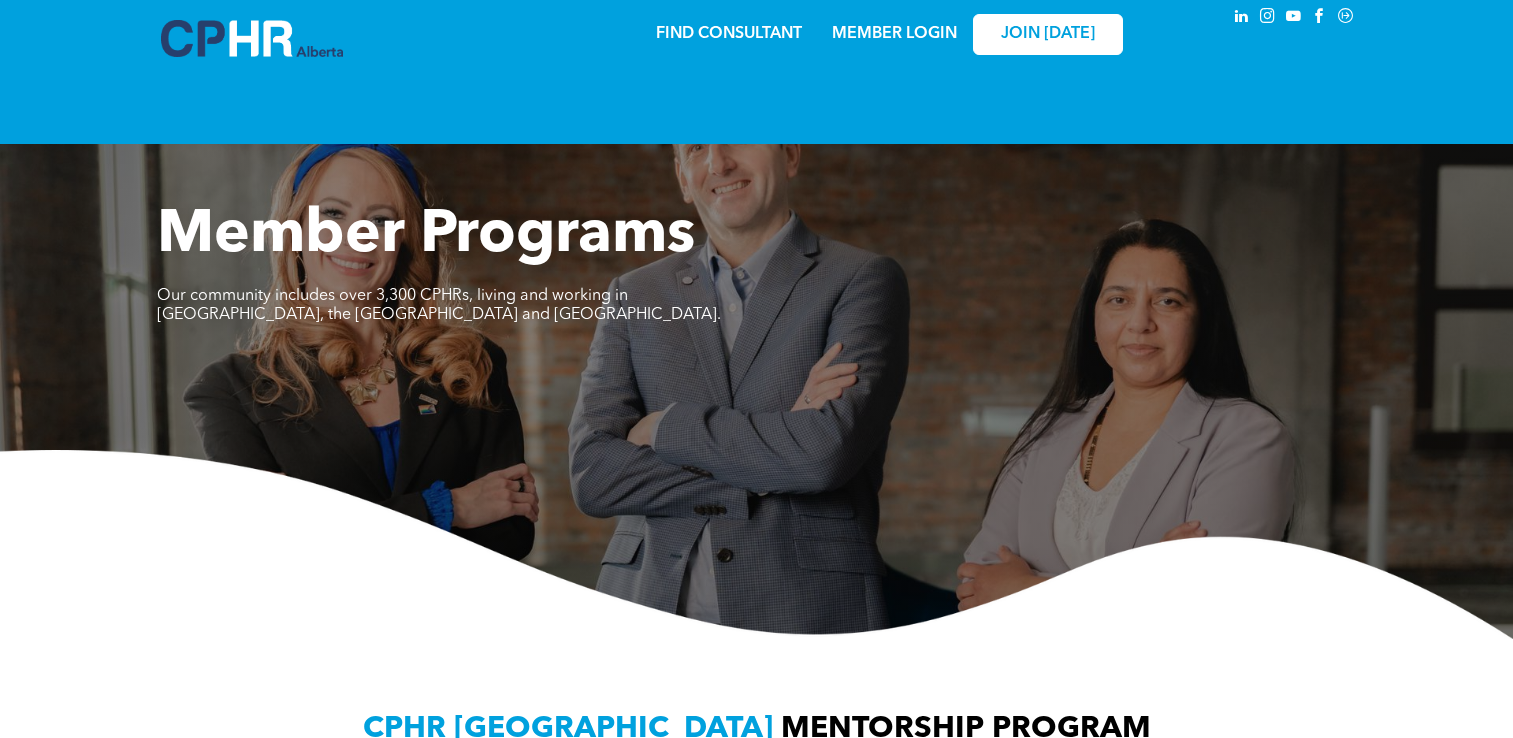 scroll, scrollTop: 0, scrollLeft: 0, axis: both 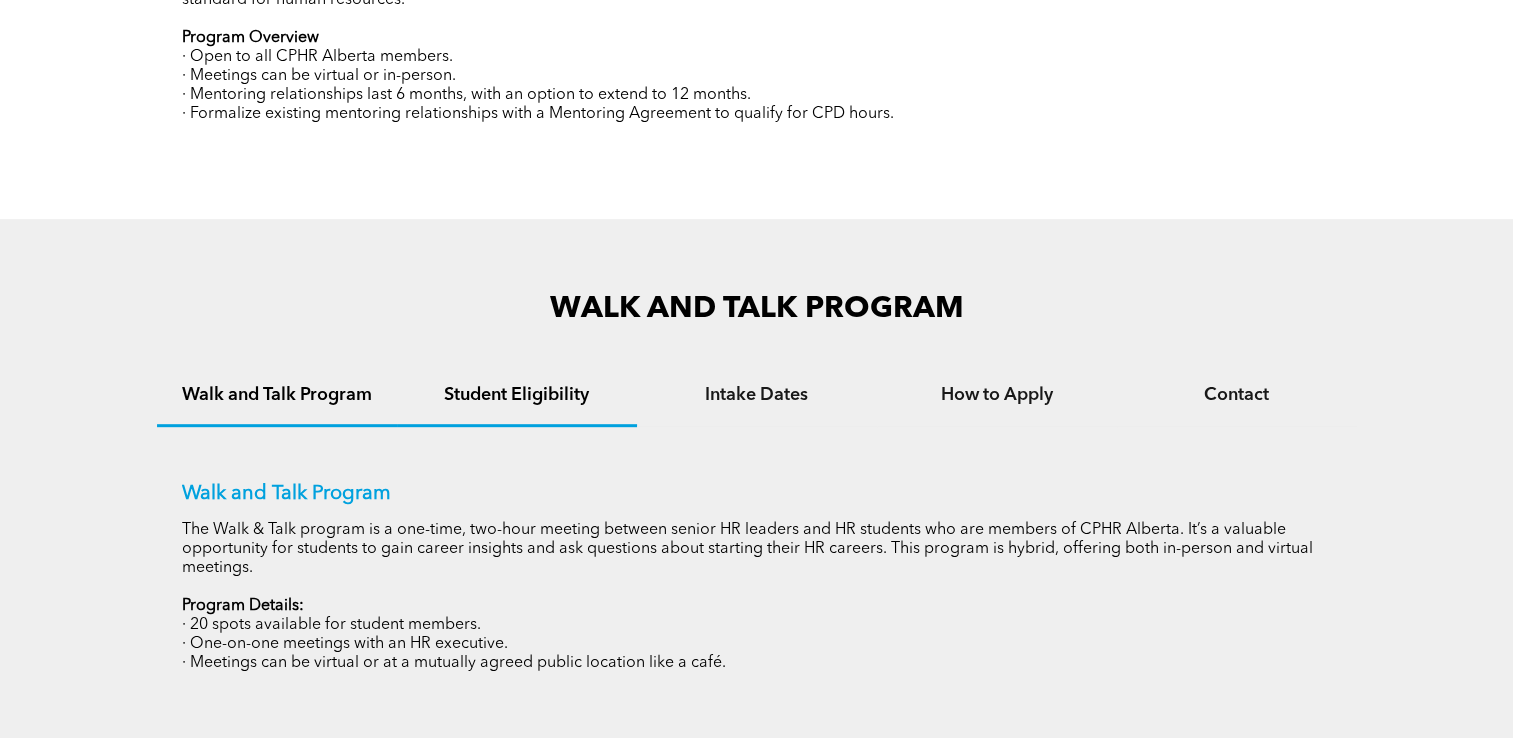 click on "Student Eligibility" at bounding box center (517, 395) 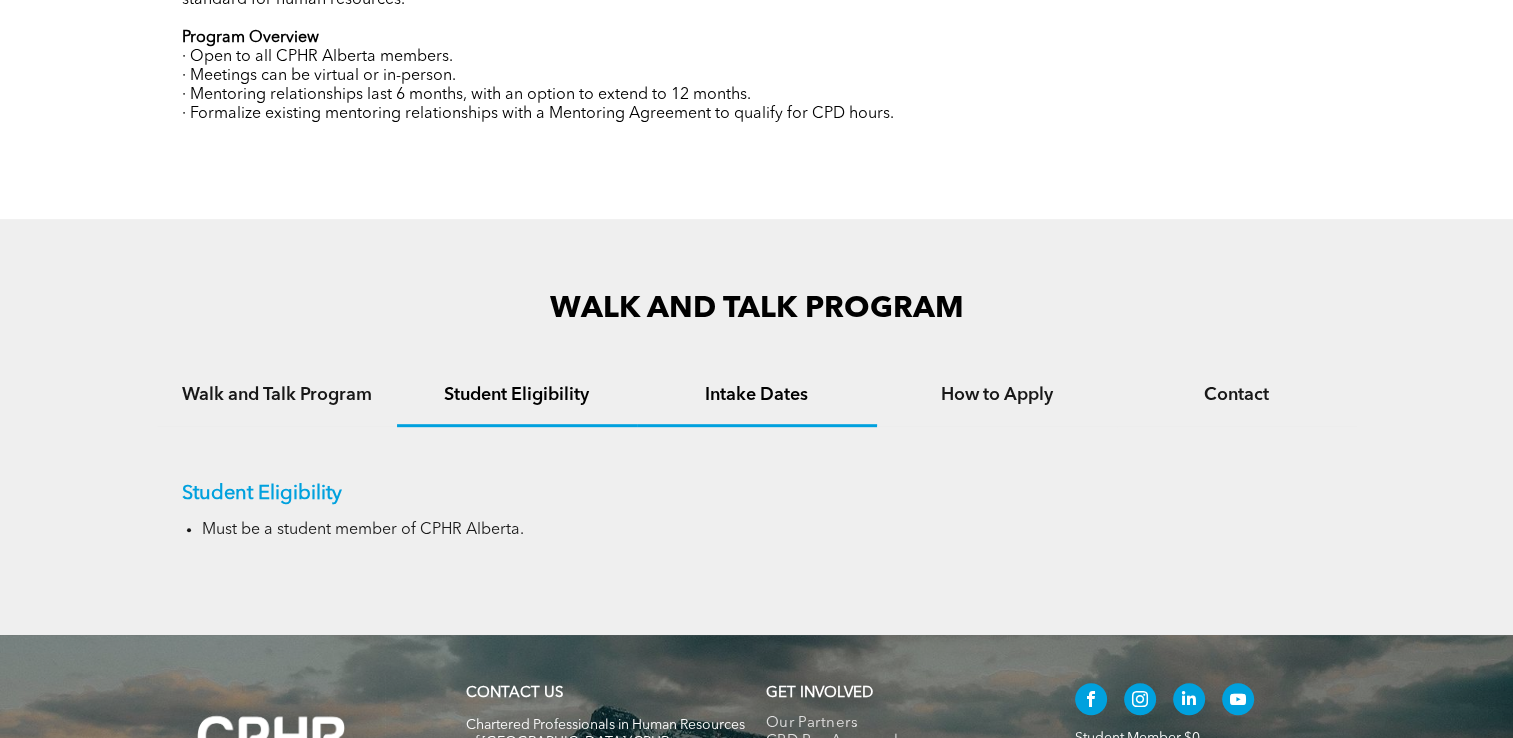 click on "Intake Dates" at bounding box center [757, 395] 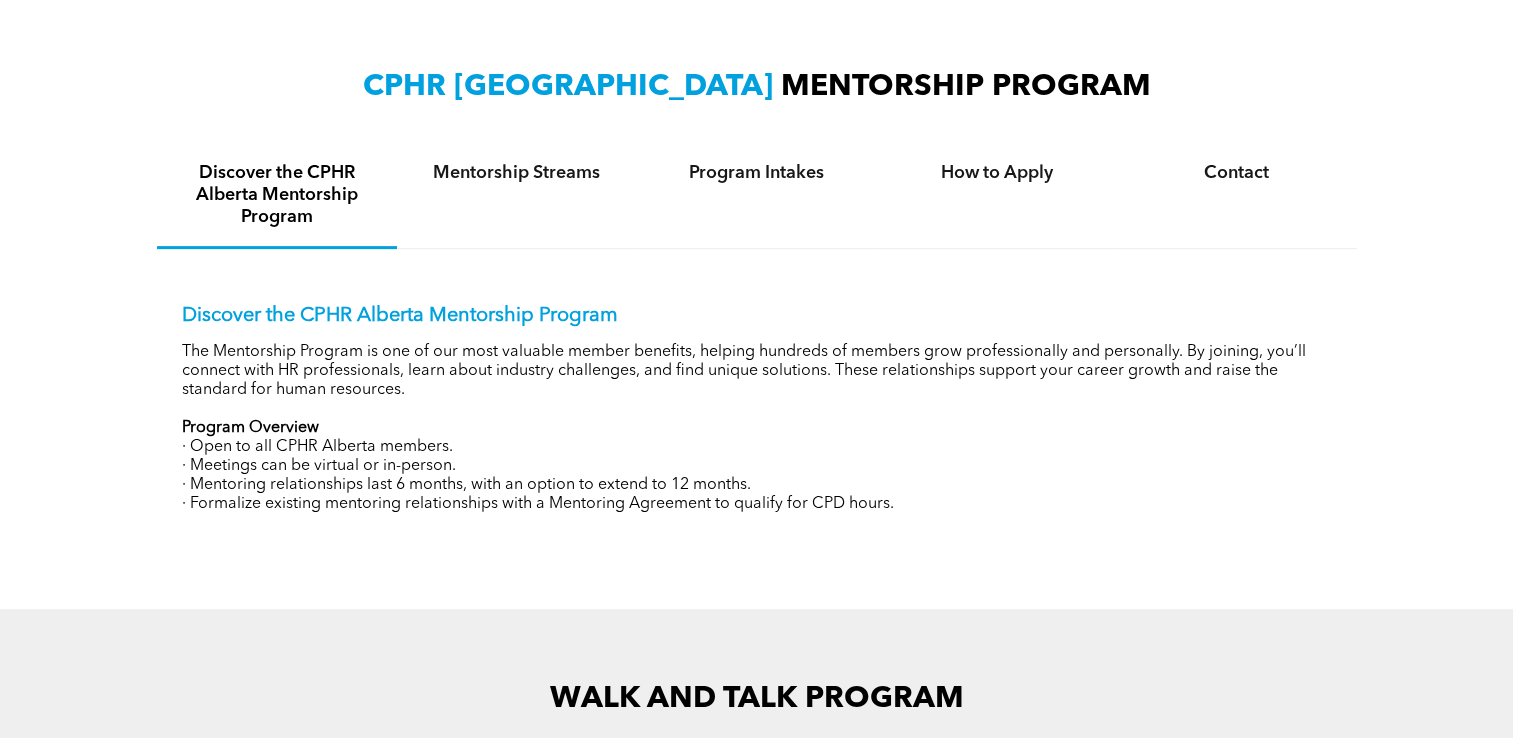 scroll, scrollTop: 568, scrollLeft: 0, axis: vertical 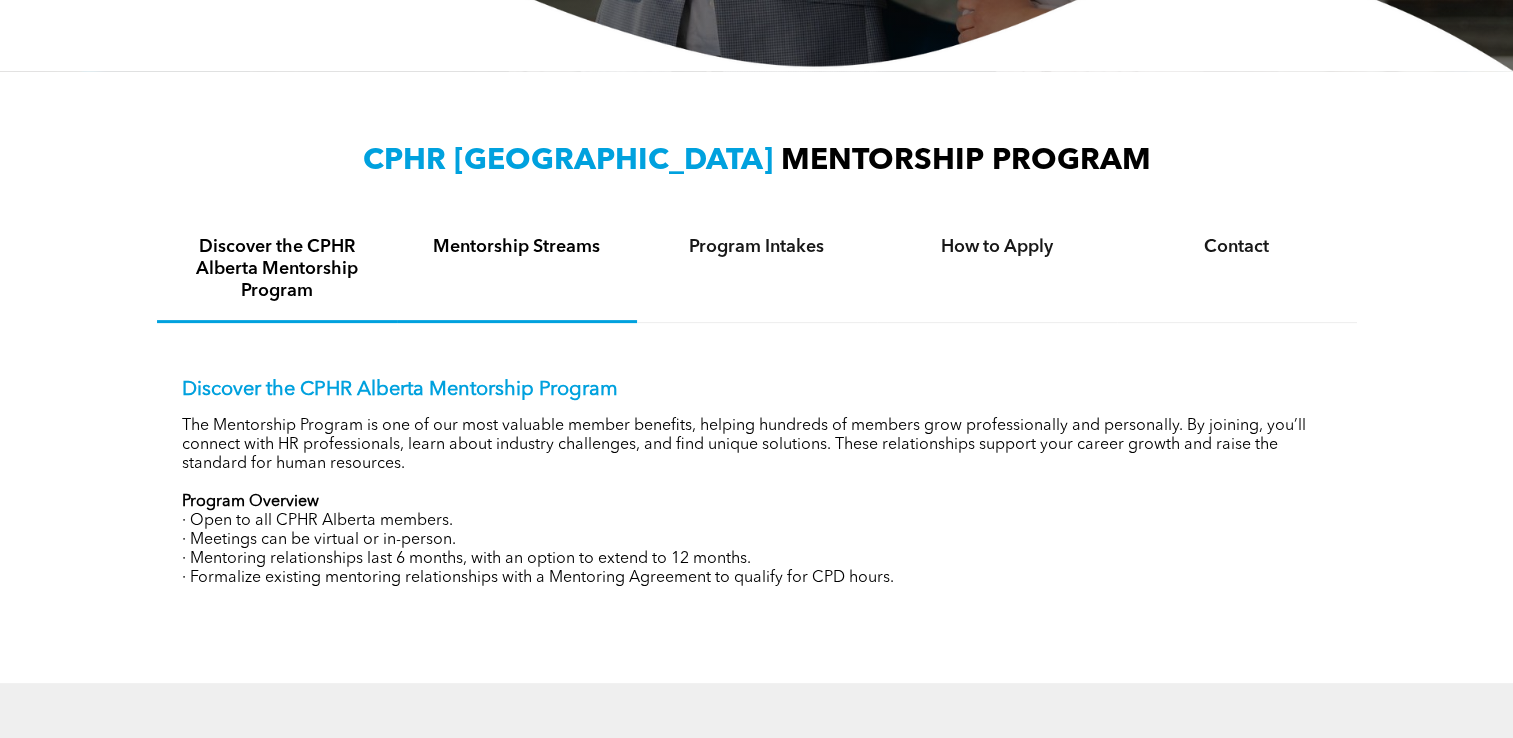 click on "Mentorship Streams" at bounding box center [517, 247] 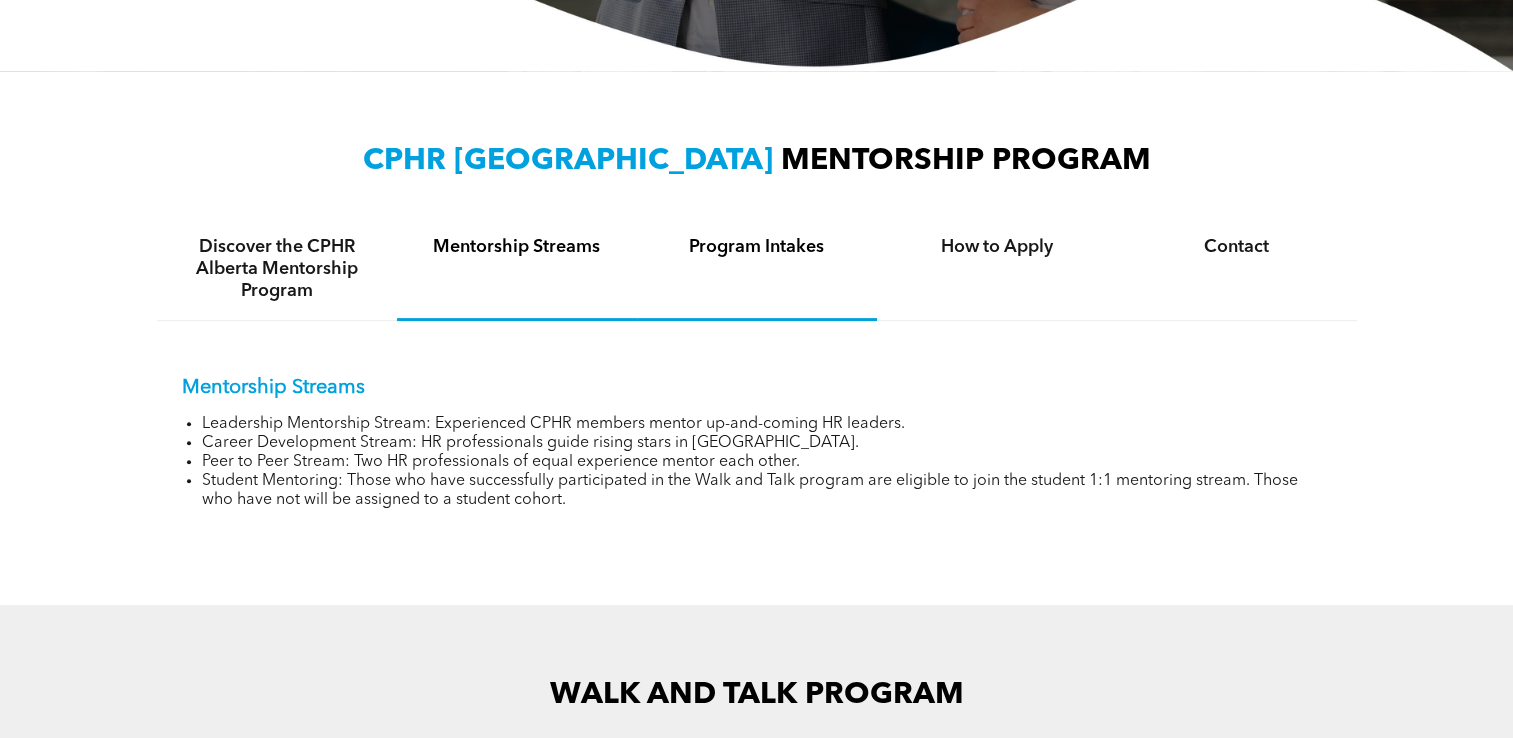 click on "Program Intakes" at bounding box center (757, 247) 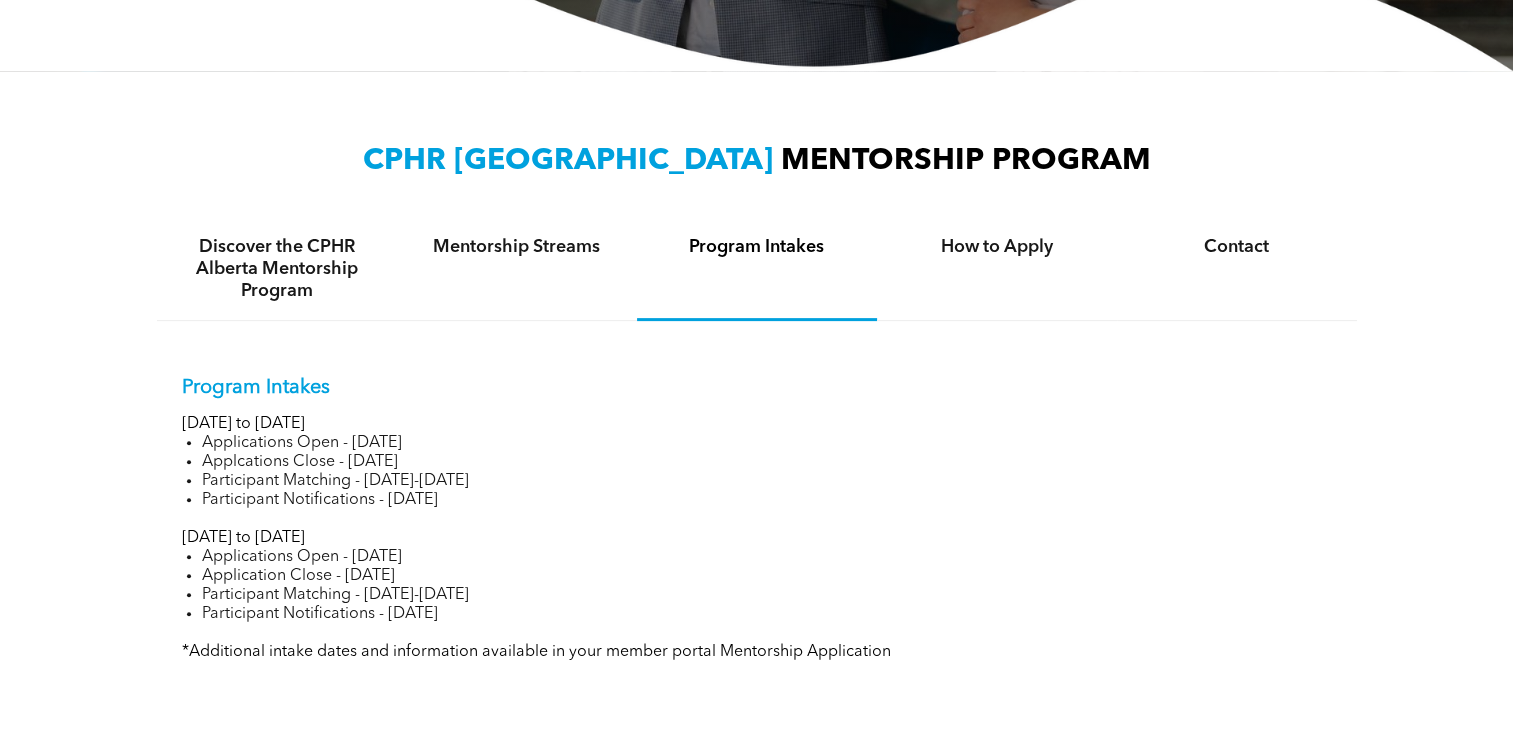 scroll, scrollTop: 0, scrollLeft: 0, axis: both 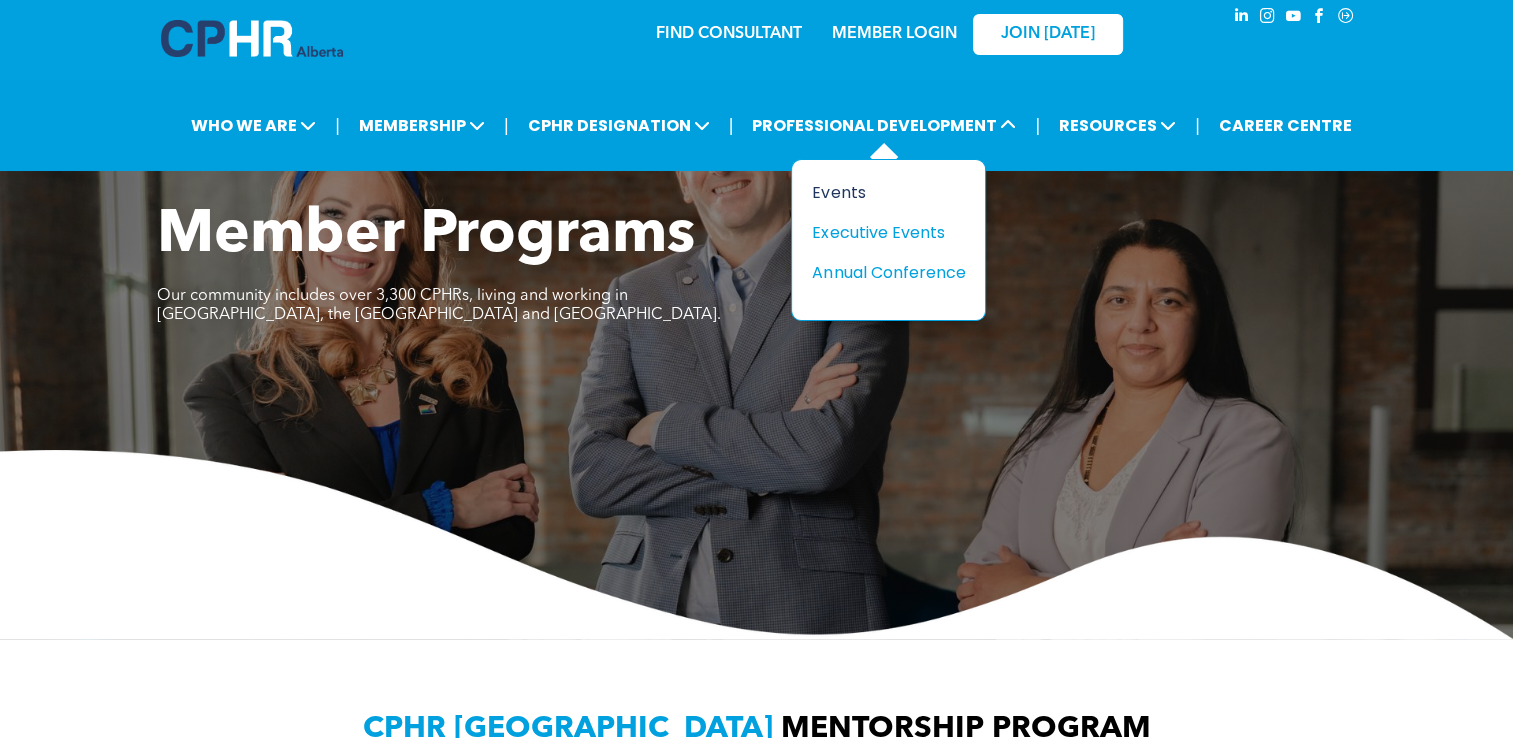 click on "Events" at bounding box center [881, 192] 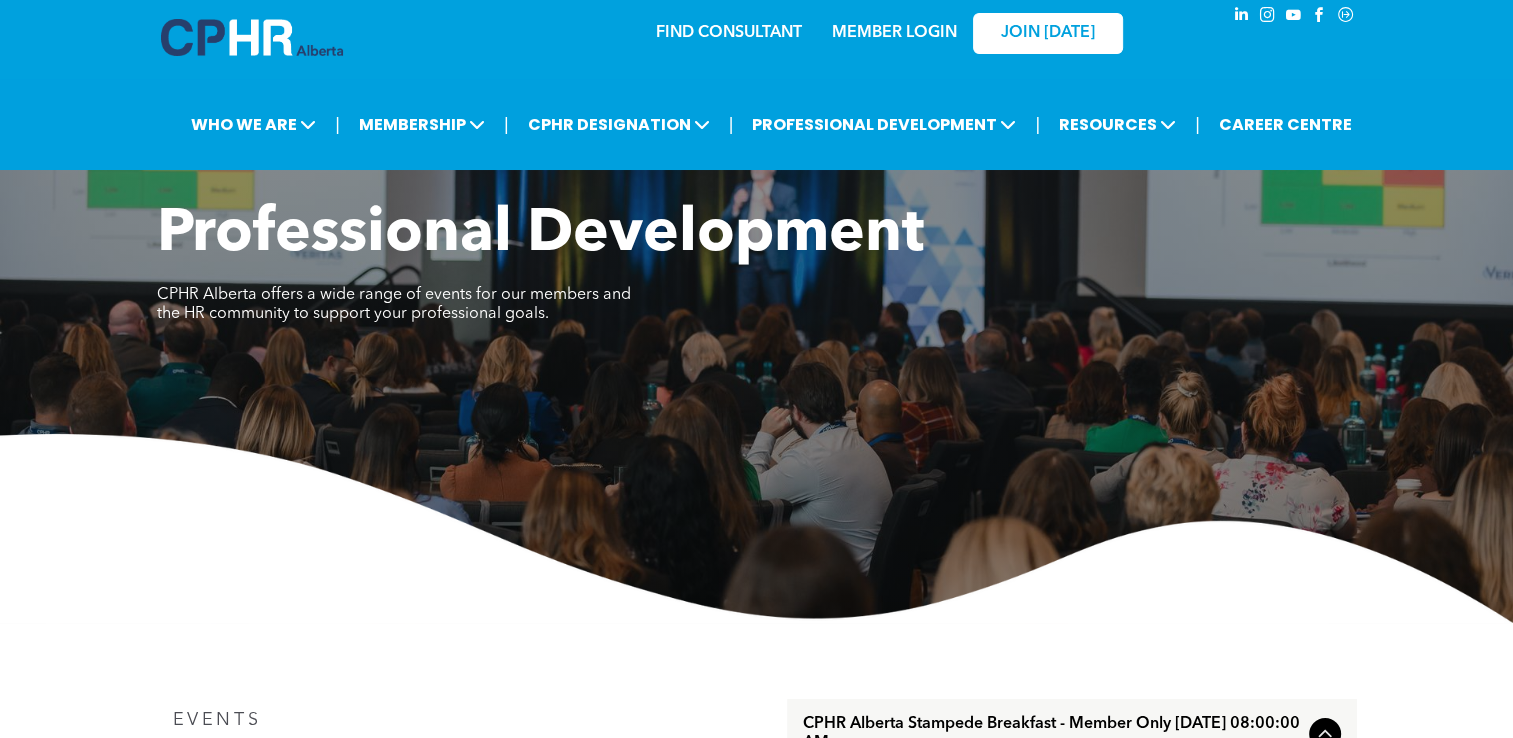 scroll, scrollTop: 0, scrollLeft: 0, axis: both 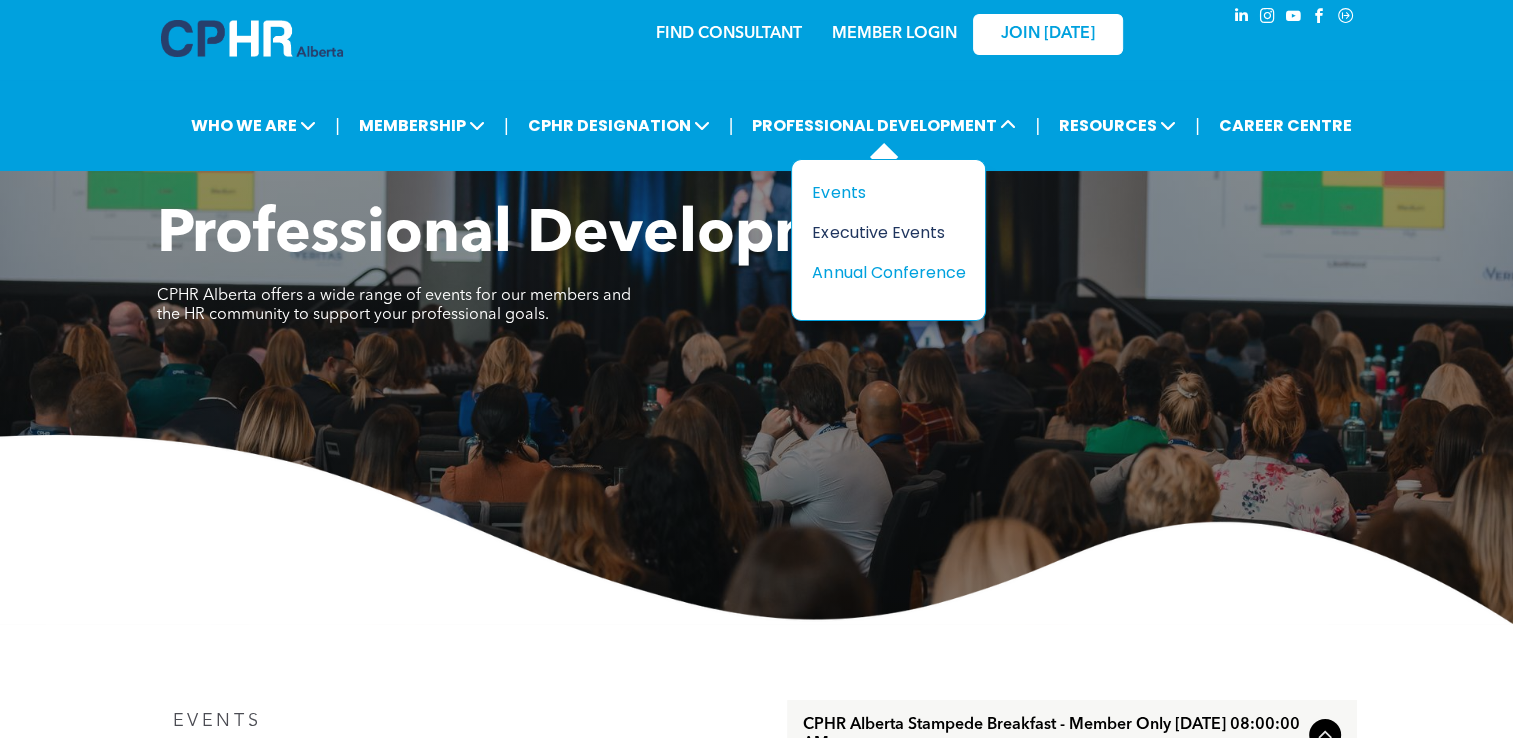 click on "Executive Events" at bounding box center (881, 232) 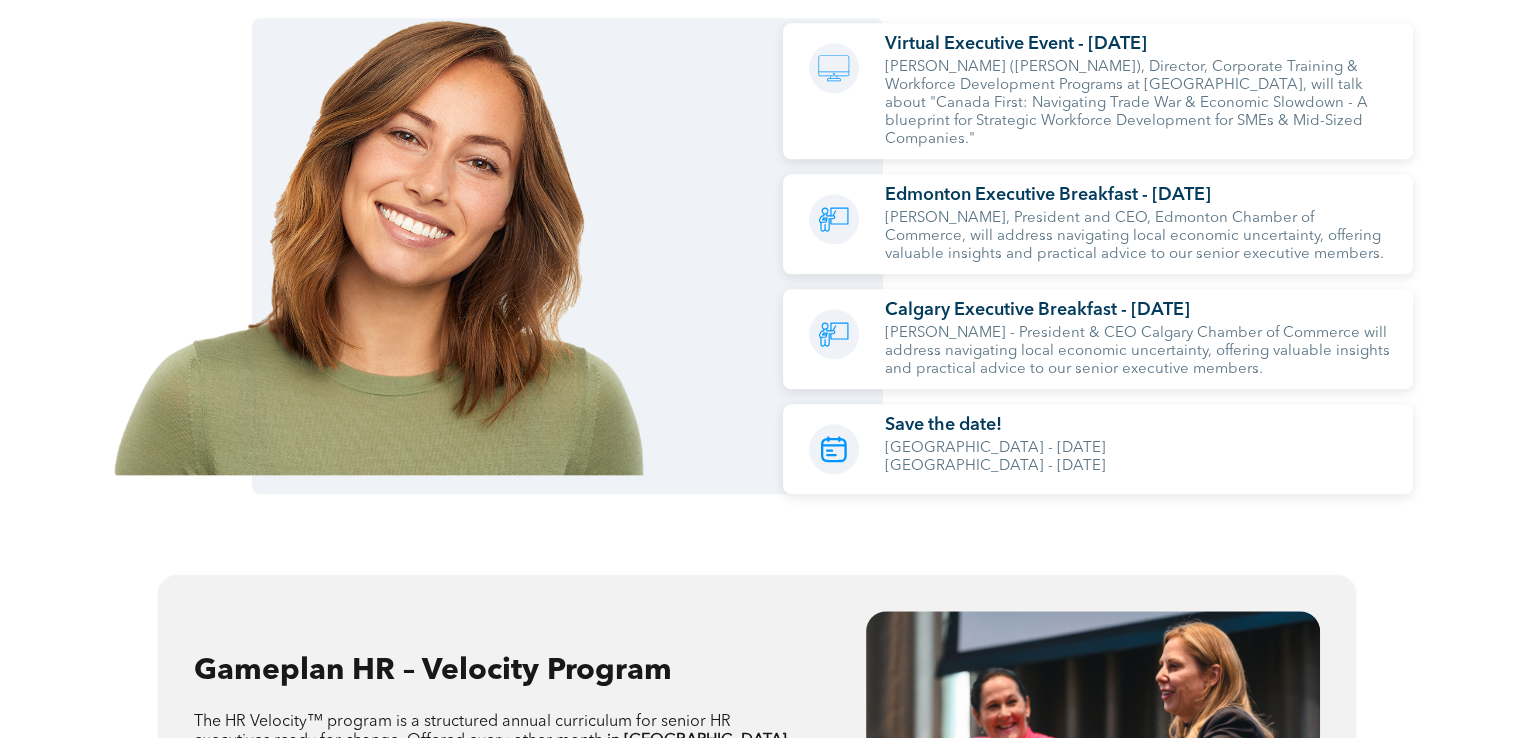 scroll, scrollTop: 2206, scrollLeft: 0, axis: vertical 